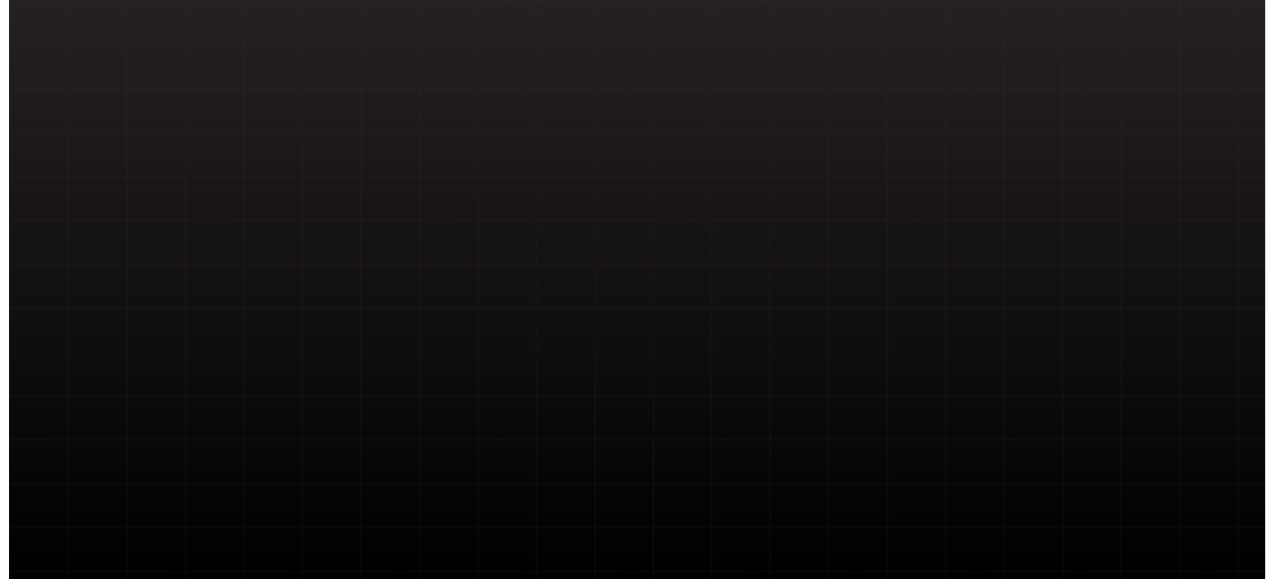 scroll, scrollTop: 0, scrollLeft: 0, axis: both 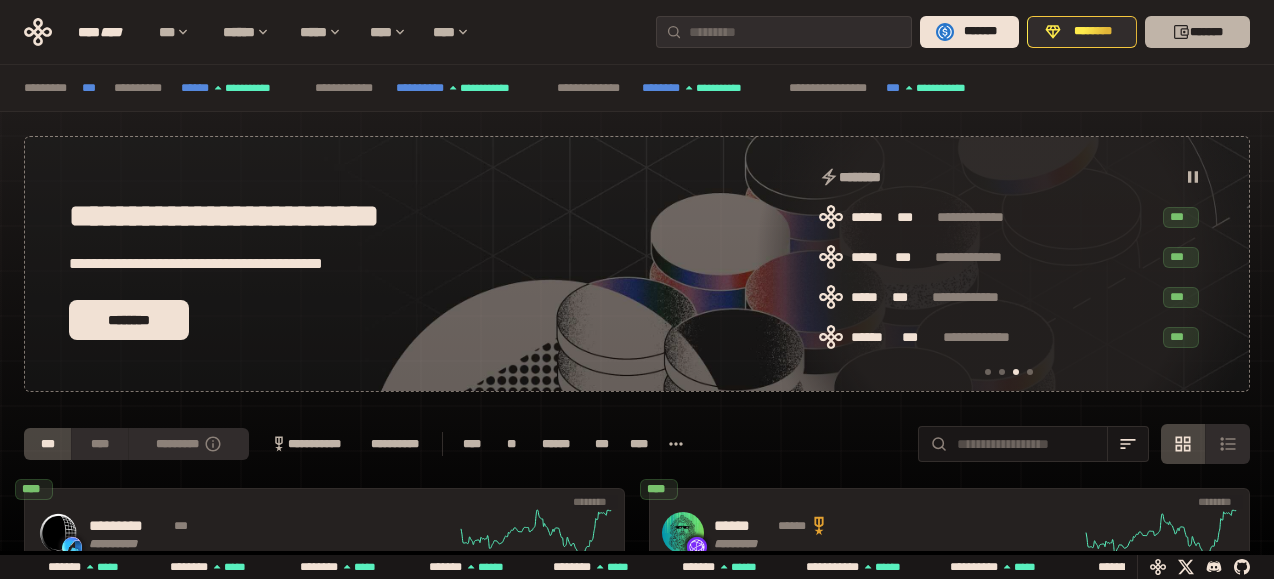 click on "*******" at bounding box center (1197, 32) 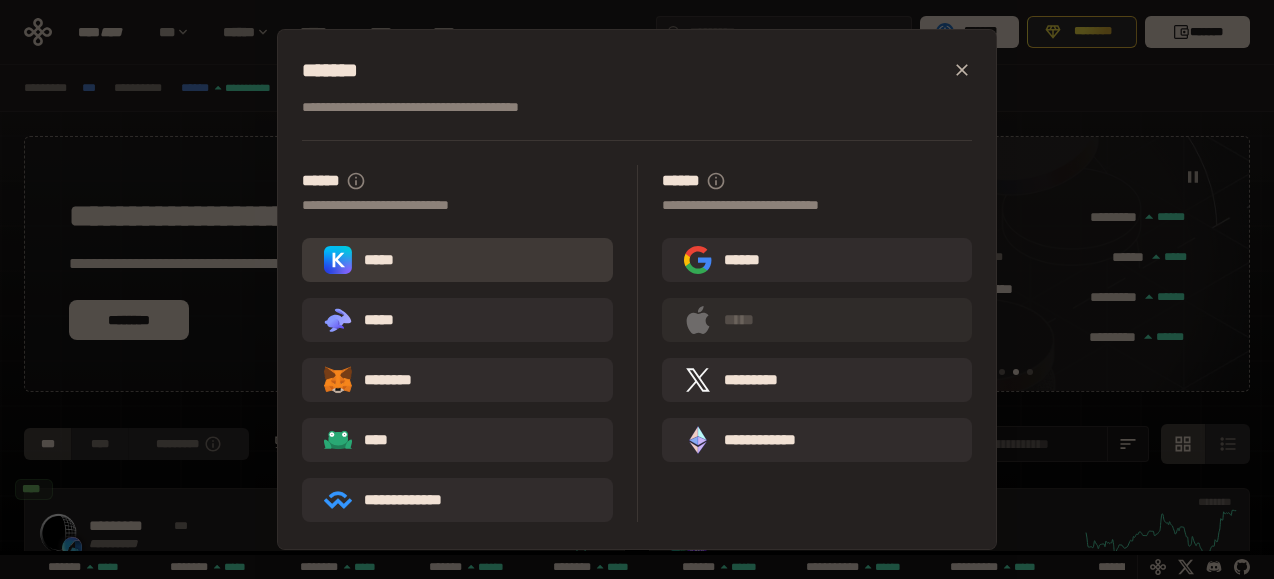 scroll, scrollTop: 0, scrollLeft: 856, axis: horizontal 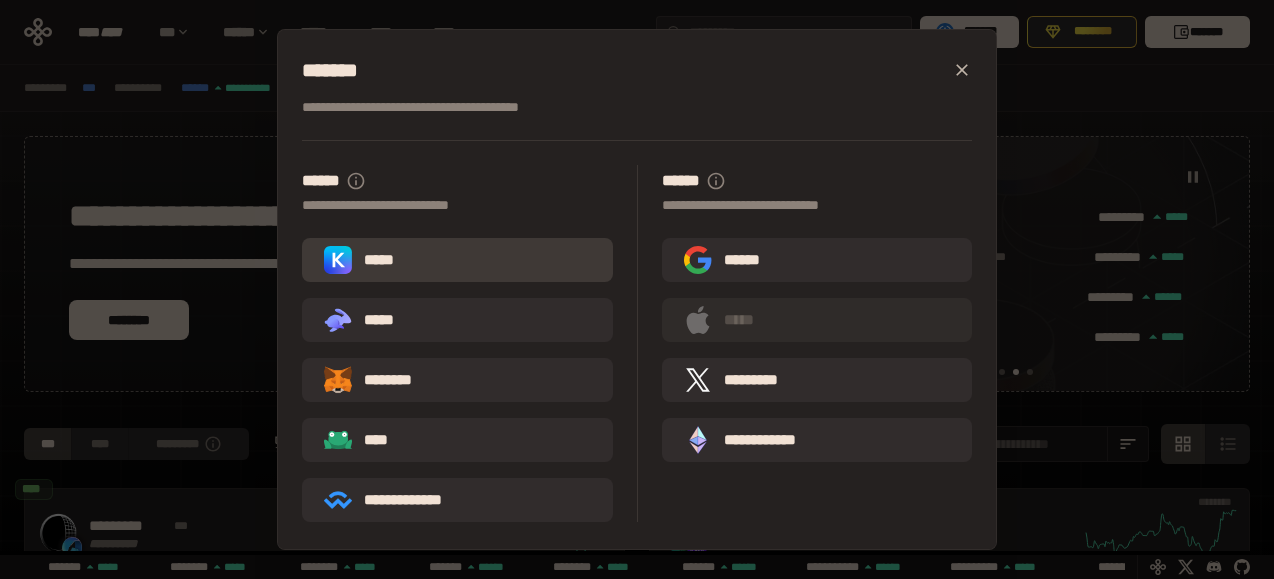 click on "*****" at bounding box center (457, 260) 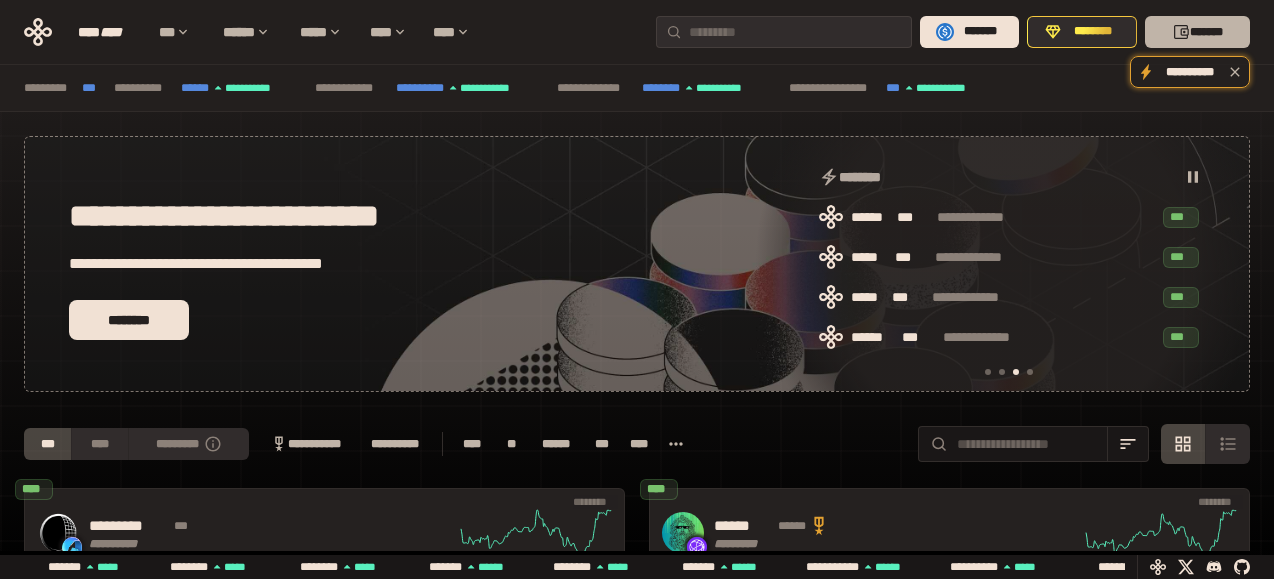 scroll, scrollTop: 0, scrollLeft: 856, axis: horizontal 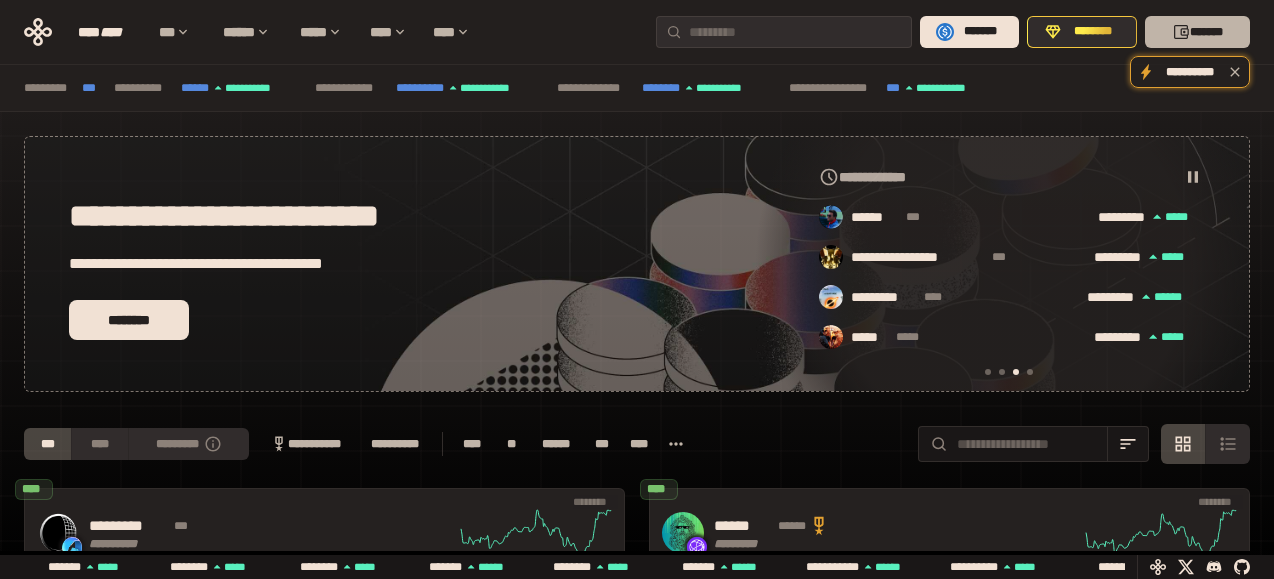 click on "*******" at bounding box center [1197, 32] 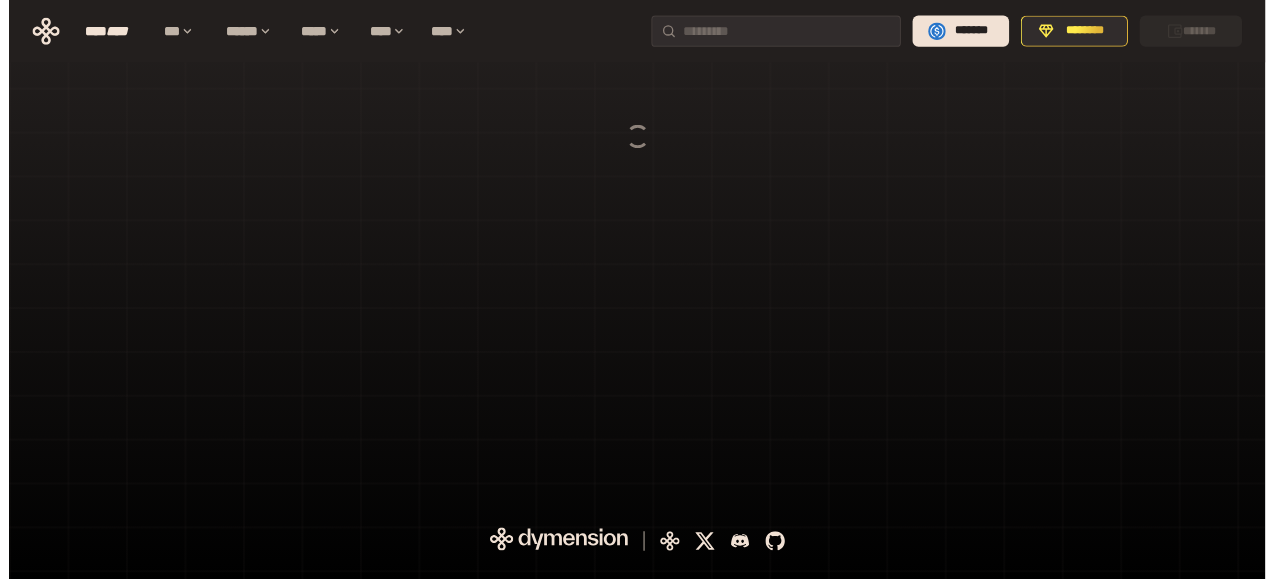 scroll, scrollTop: 0, scrollLeft: 0, axis: both 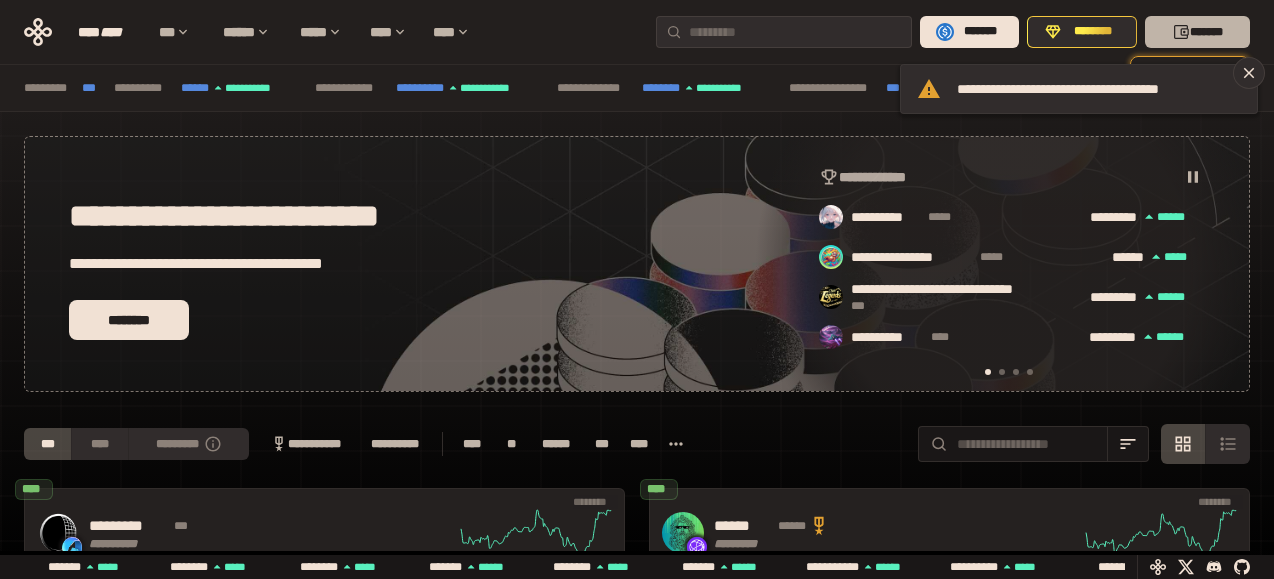 click on "*******" at bounding box center (1197, 32) 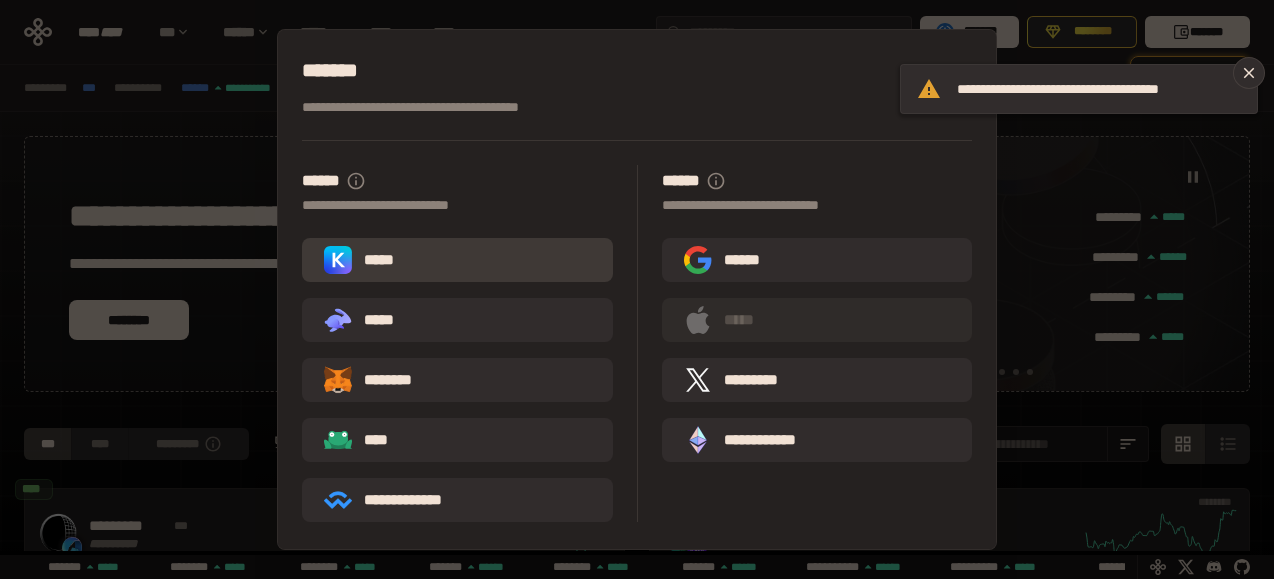scroll, scrollTop: 0, scrollLeft: 436, axis: horizontal 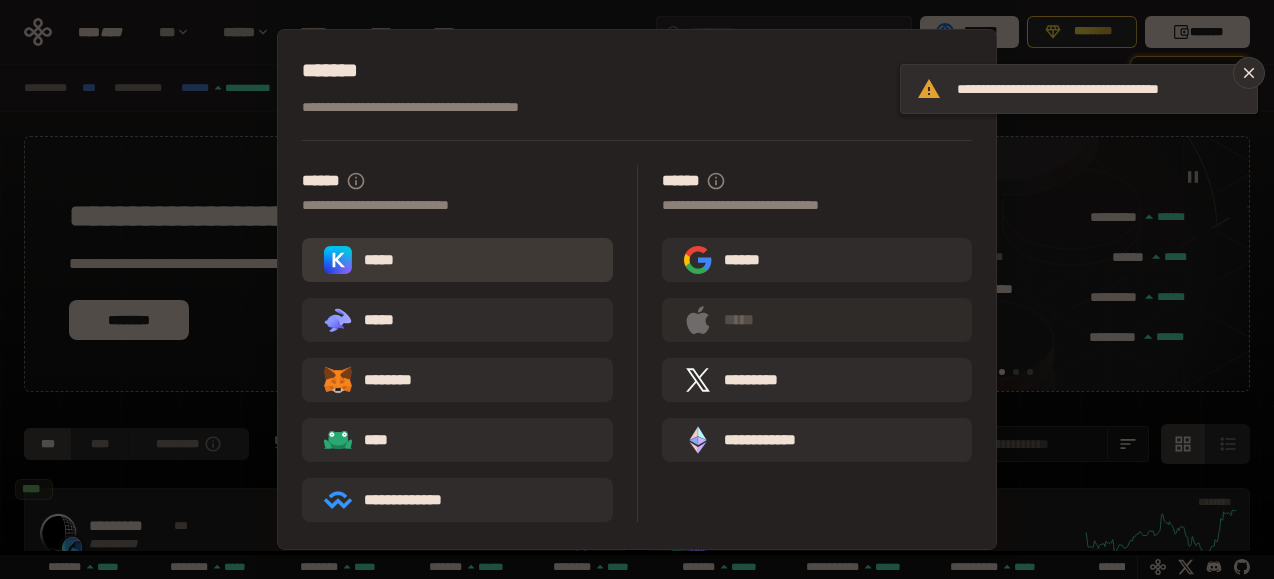 click on "*****" at bounding box center [363, 260] 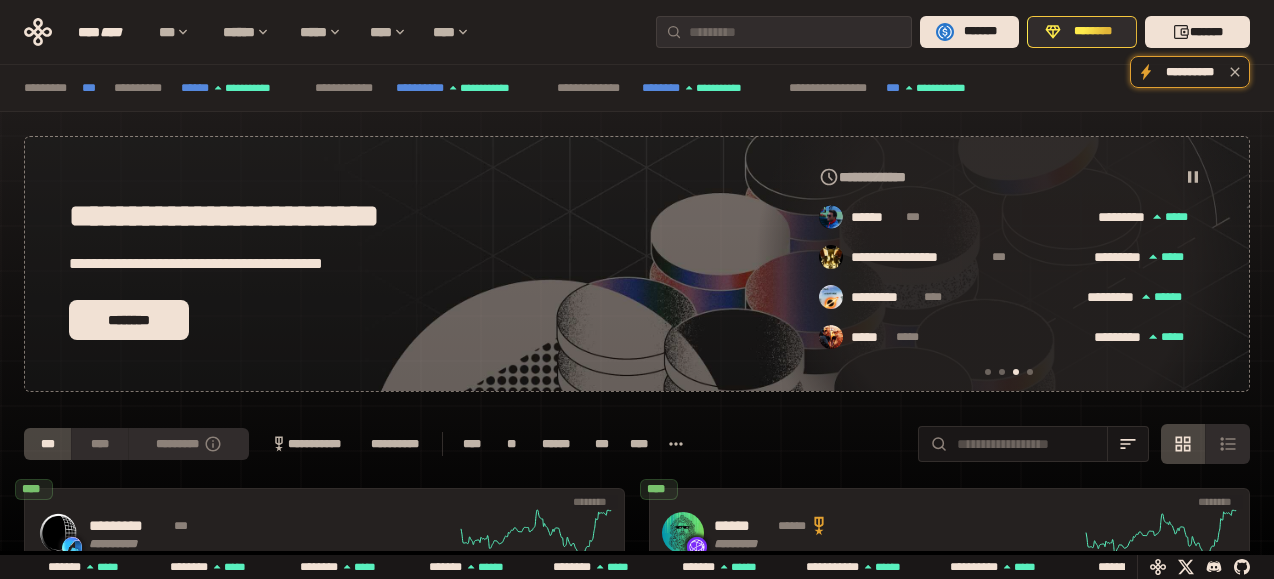 scroll, scrollTop: 0, scrollLeft: 436, axis: horizontal 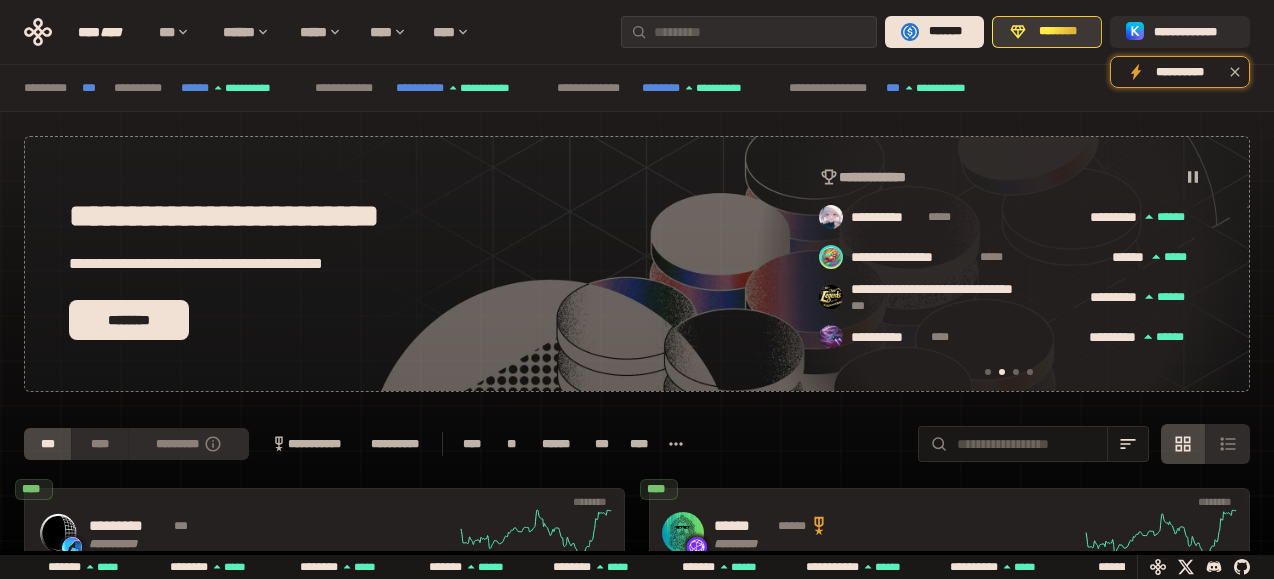 click on "********" at bounding box center (1058, 32) 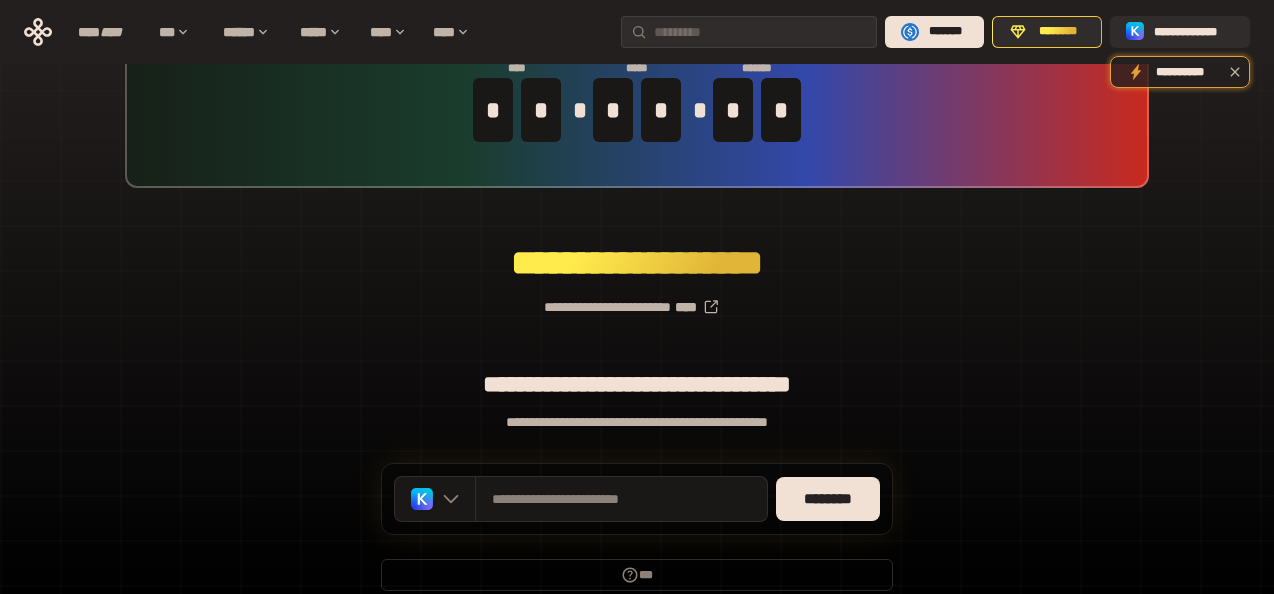 scroll, scrollTop: 189, scrollLeft: 0, axis: vertical 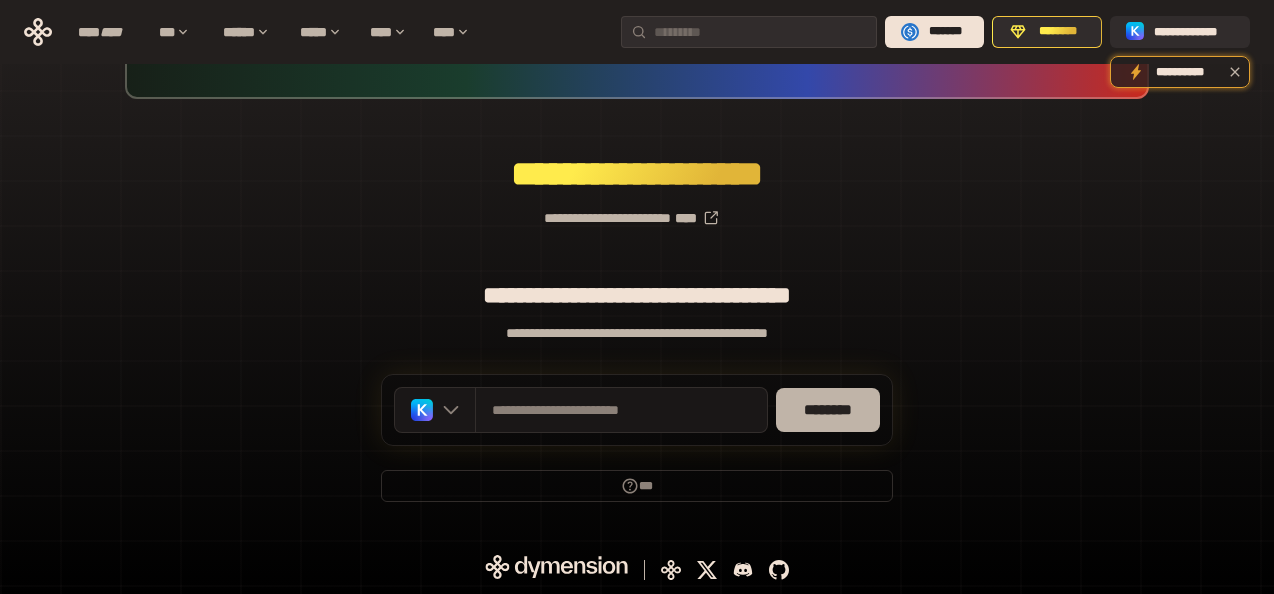 click on "********" at bounding box center [828, 410] 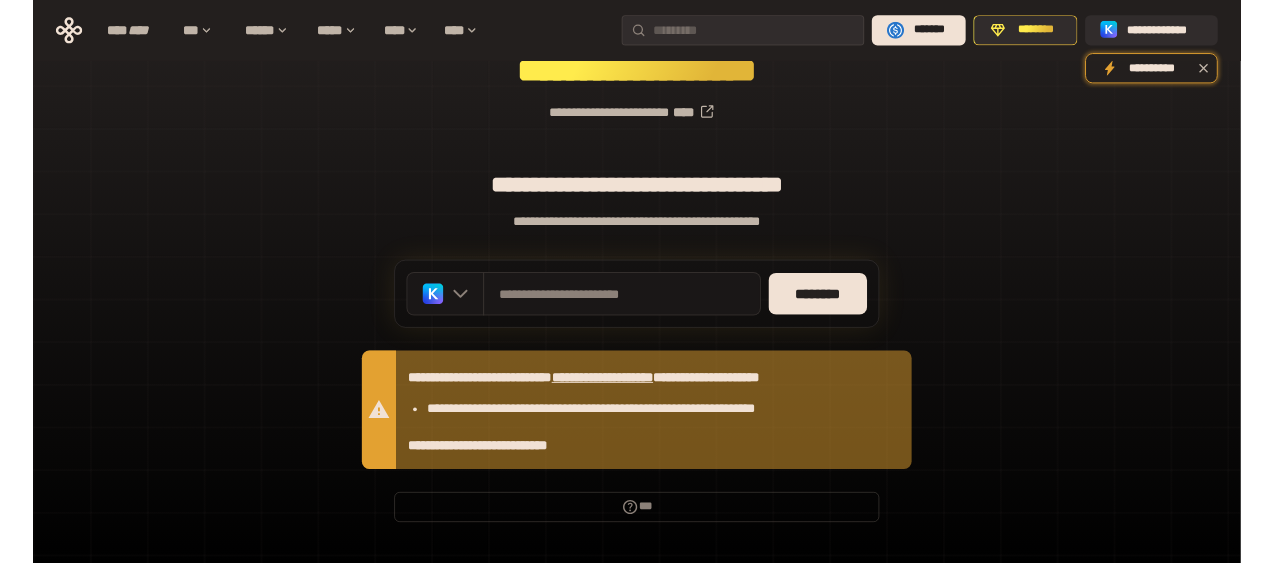 scroll, scrollTop: 338, scrollLeft: 0, axis: vertical 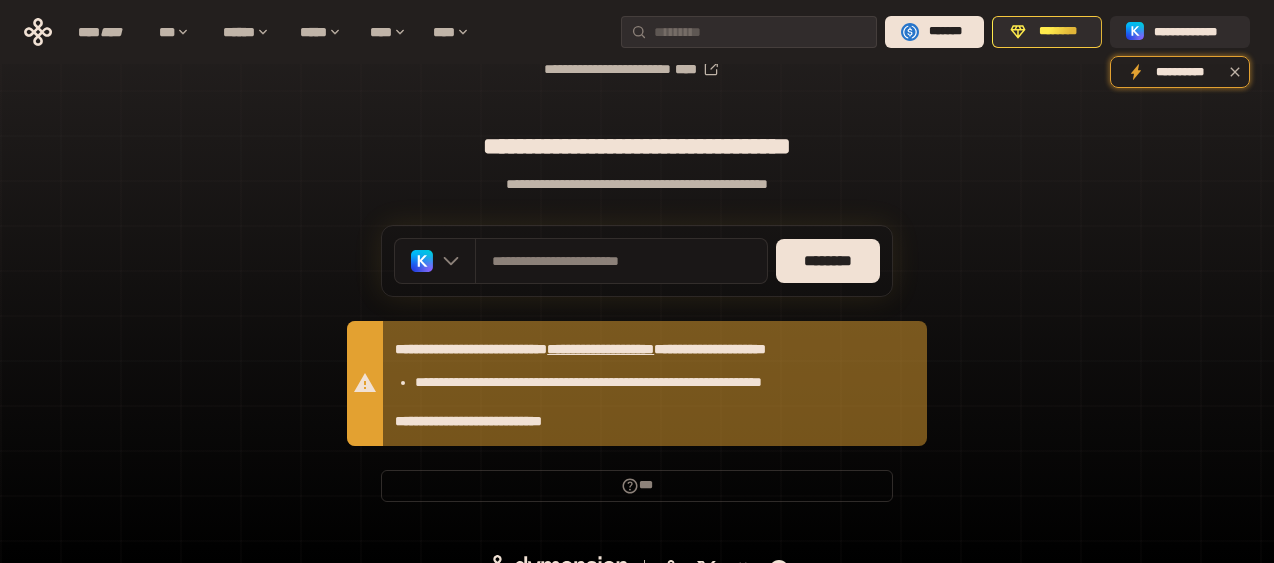 click on "**********" at bounding box center [637, 136] 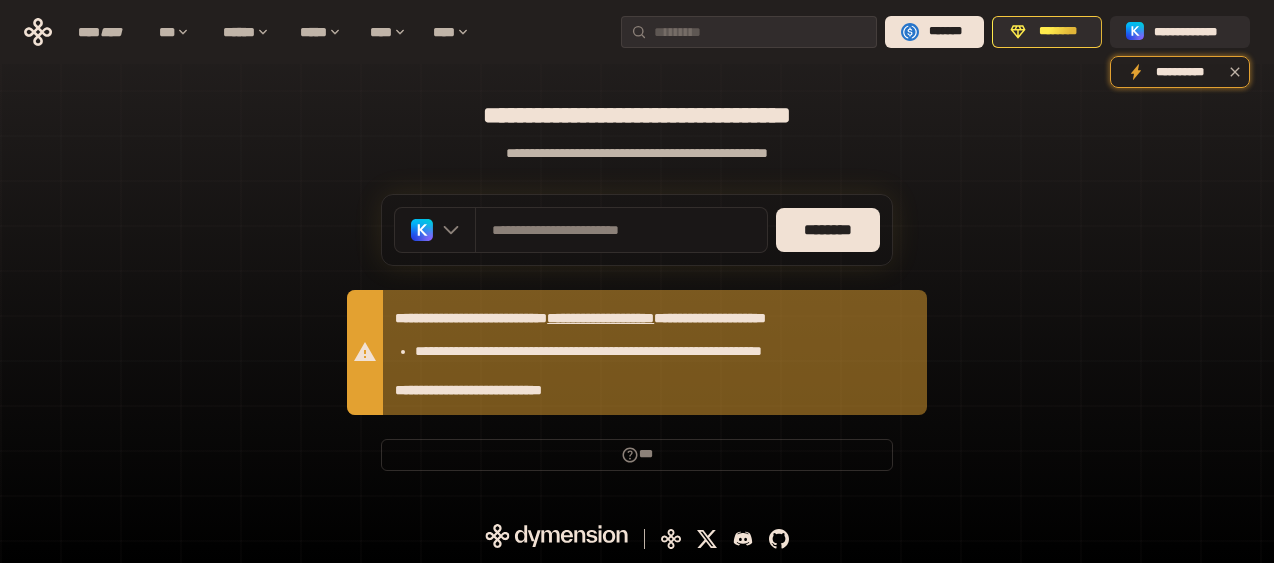 scroll, scrollTop: 169, scrollLeft: 0, axis: vertical 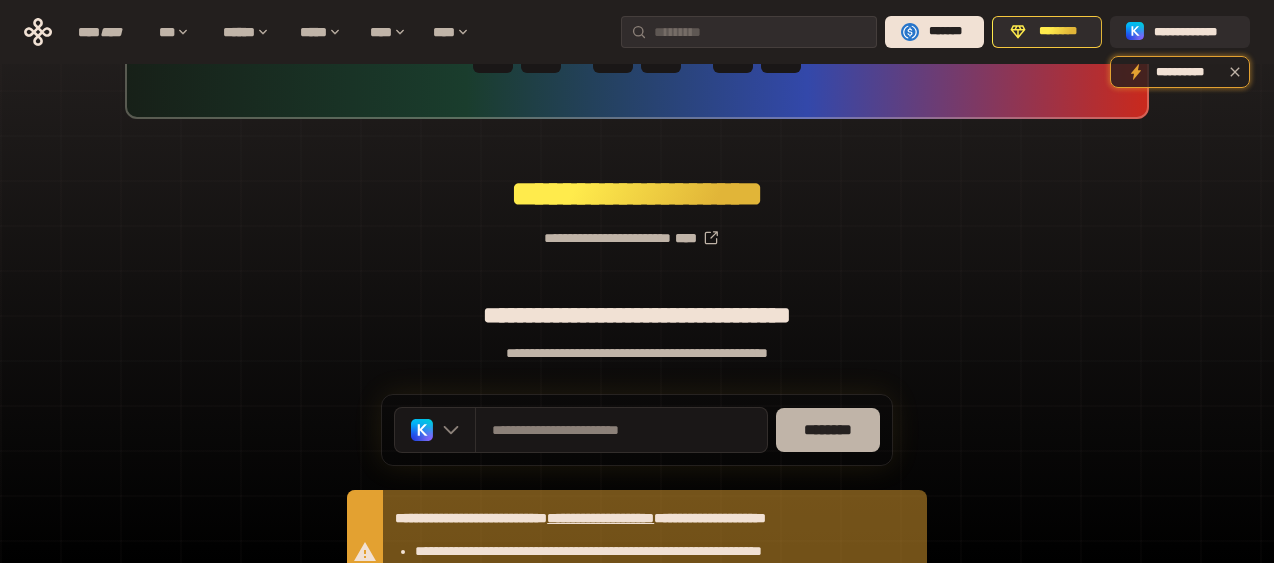 click on "********" at bounding box center [828, 430] 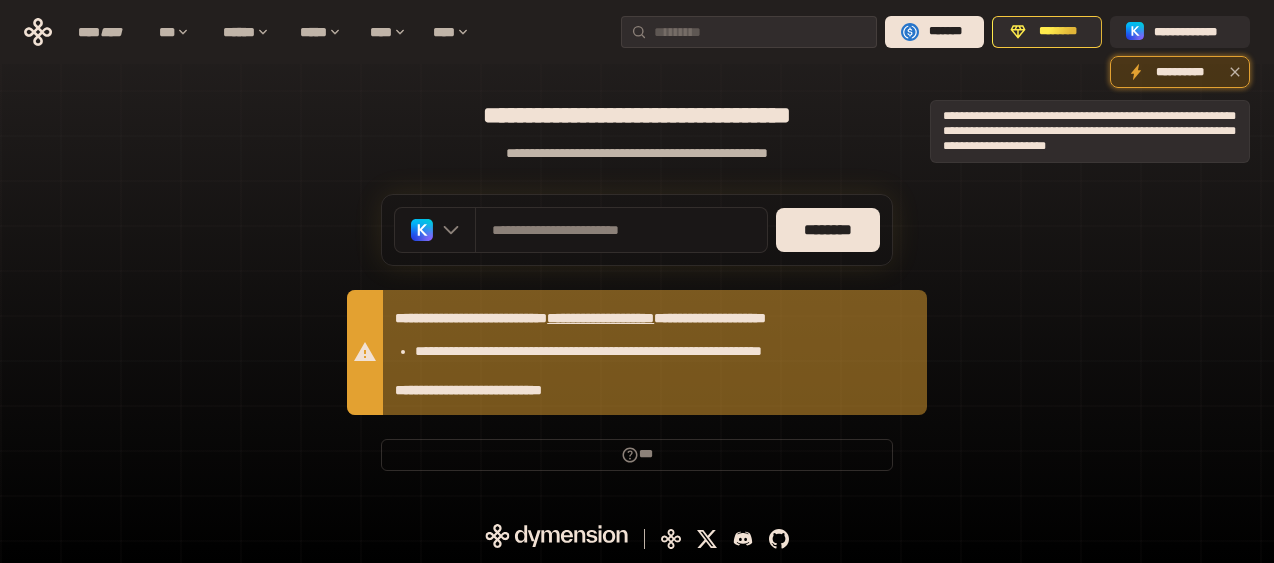 click 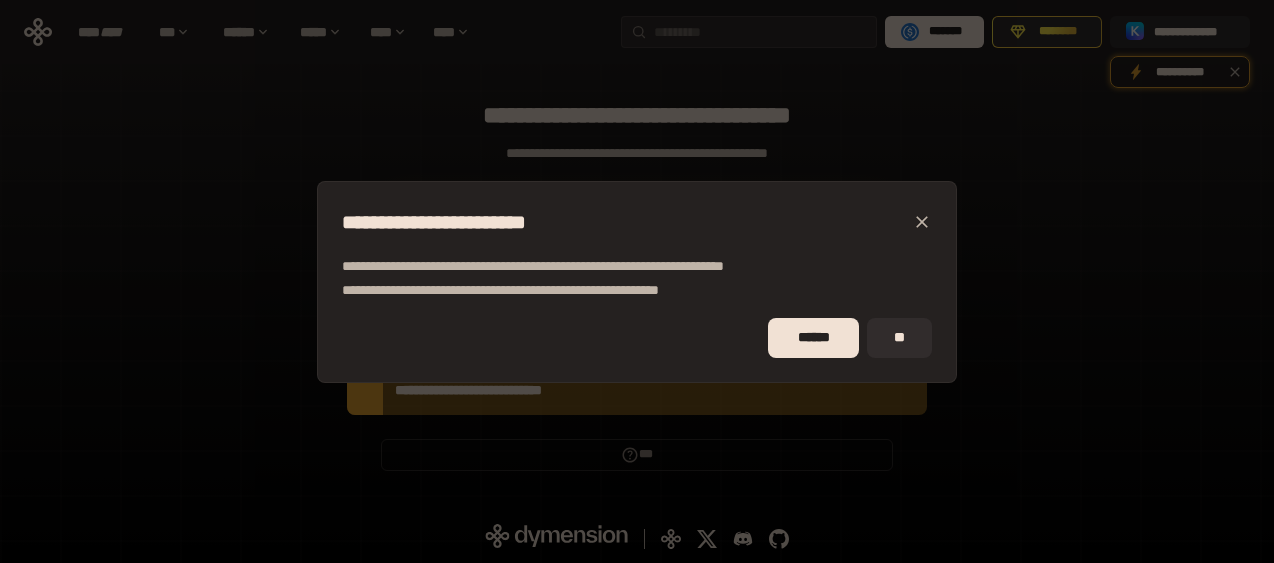 click 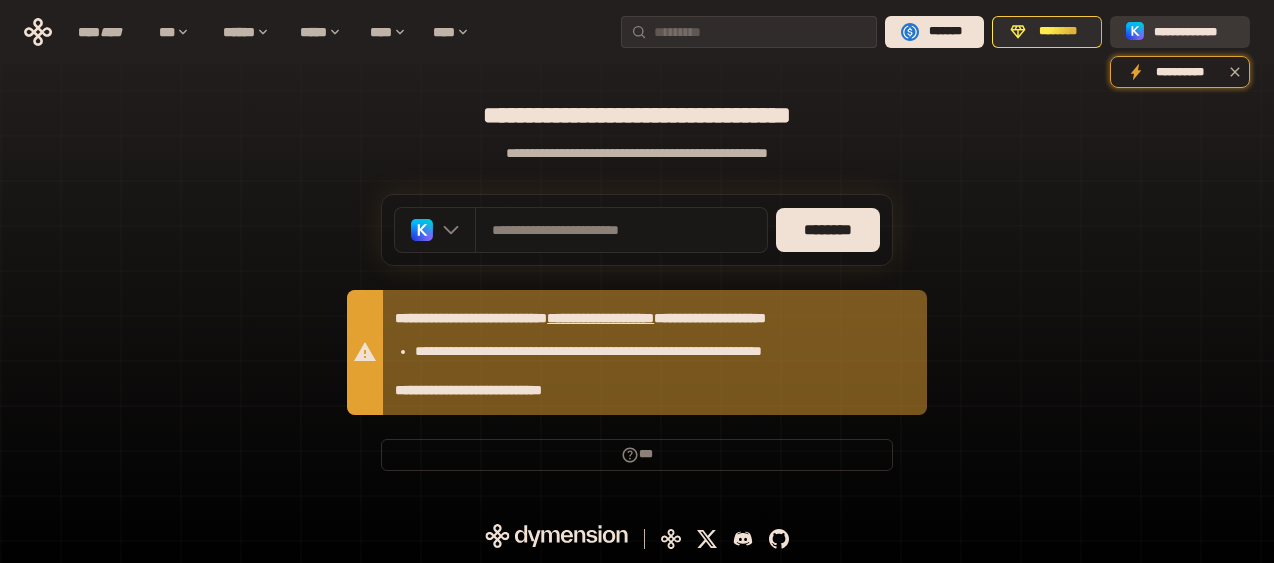 click on "**********" at bounding box center (1194, 32) 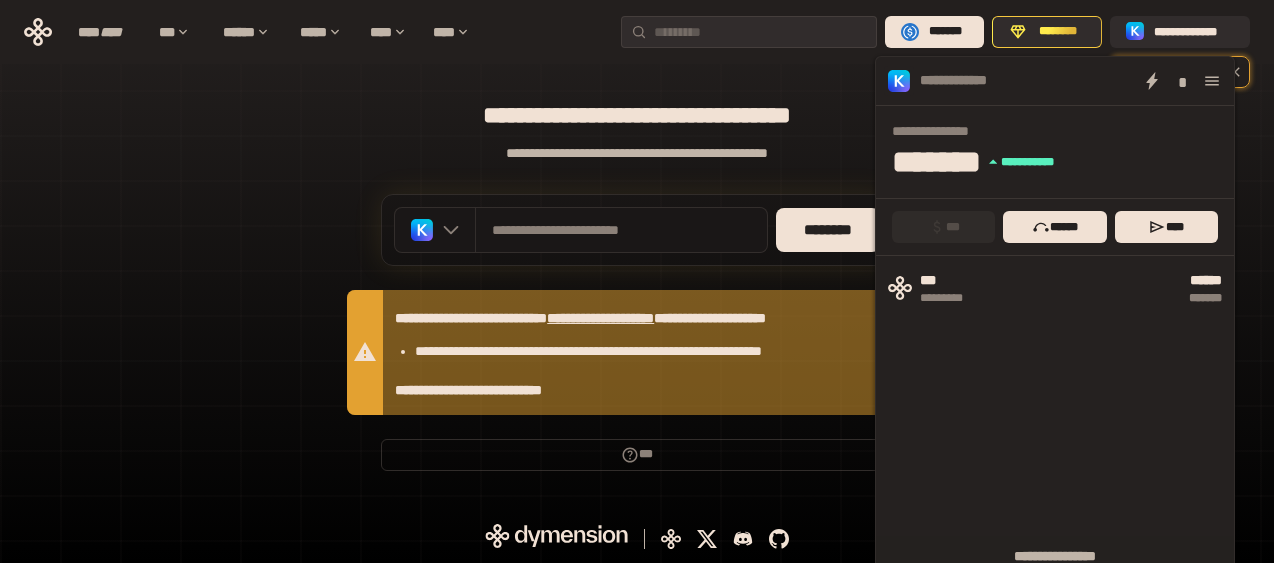 click on "**********" at bounding box center [637, 105] 